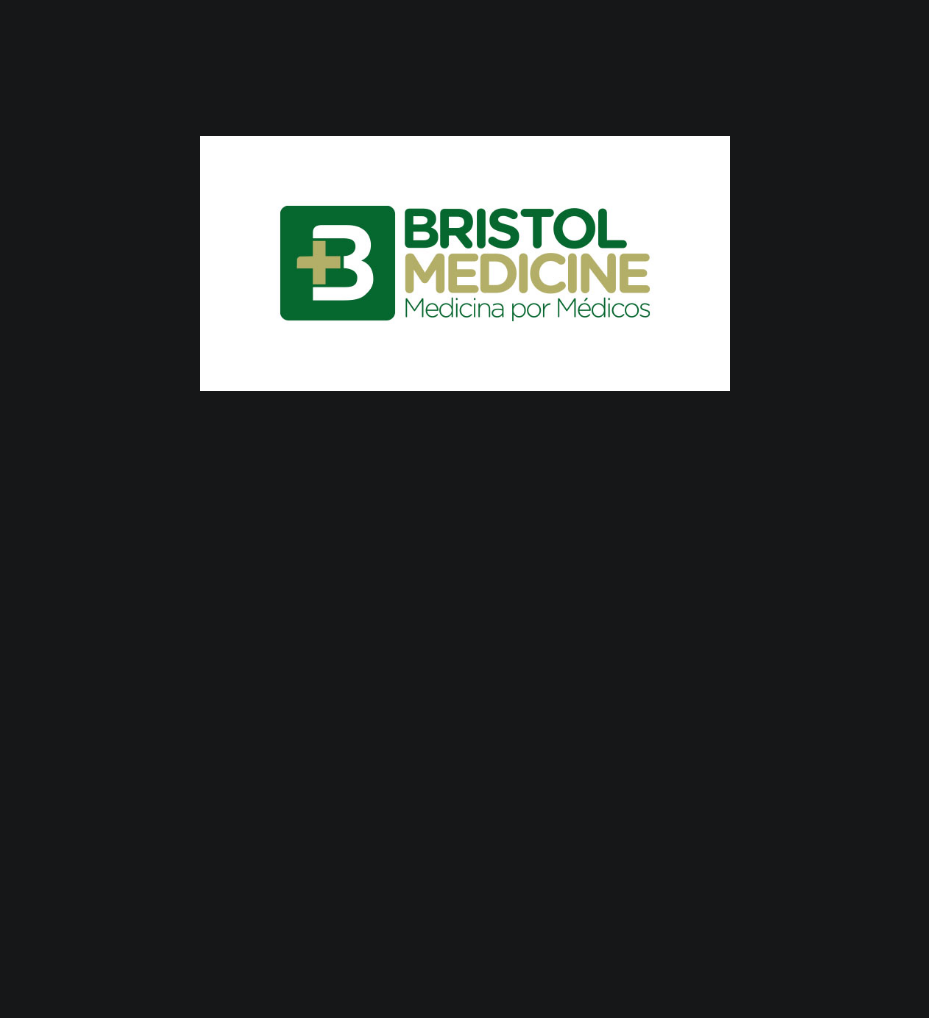 scroll, scrollTop: 0, scrollLeft: 0, axis: both 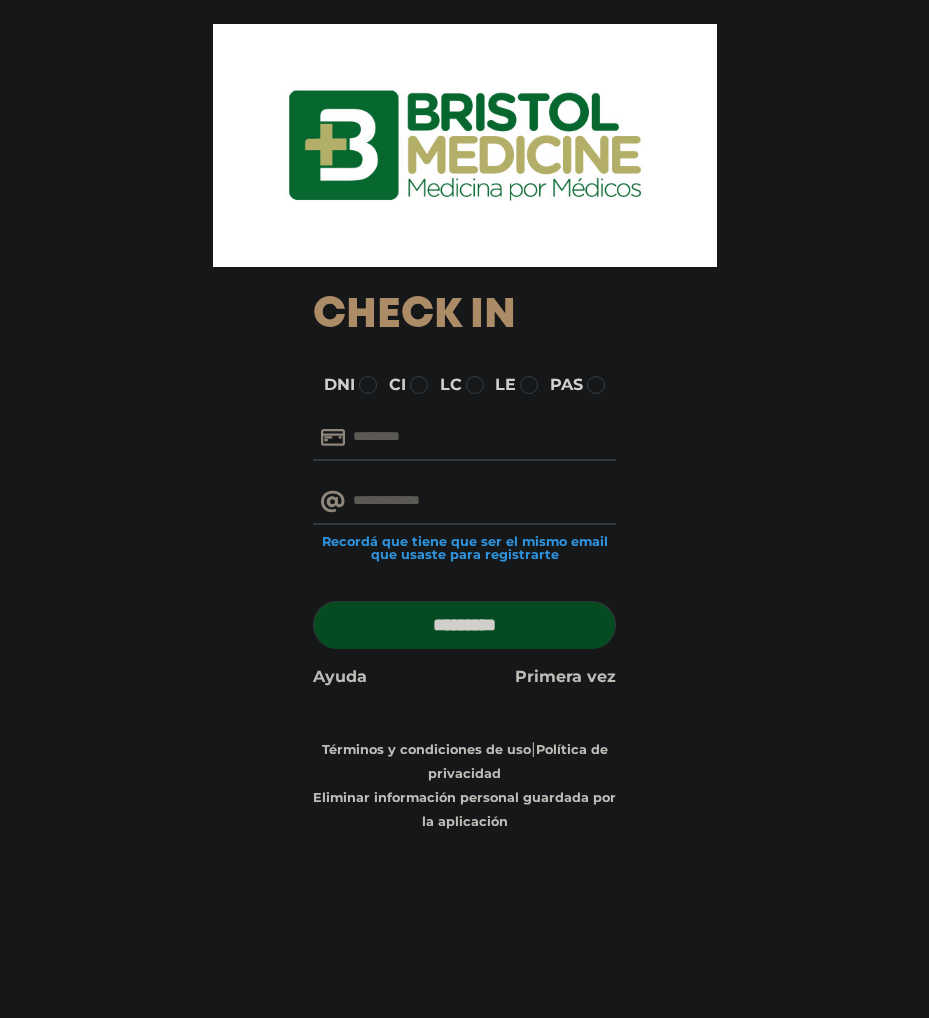 click at bounding box center [464, 437] 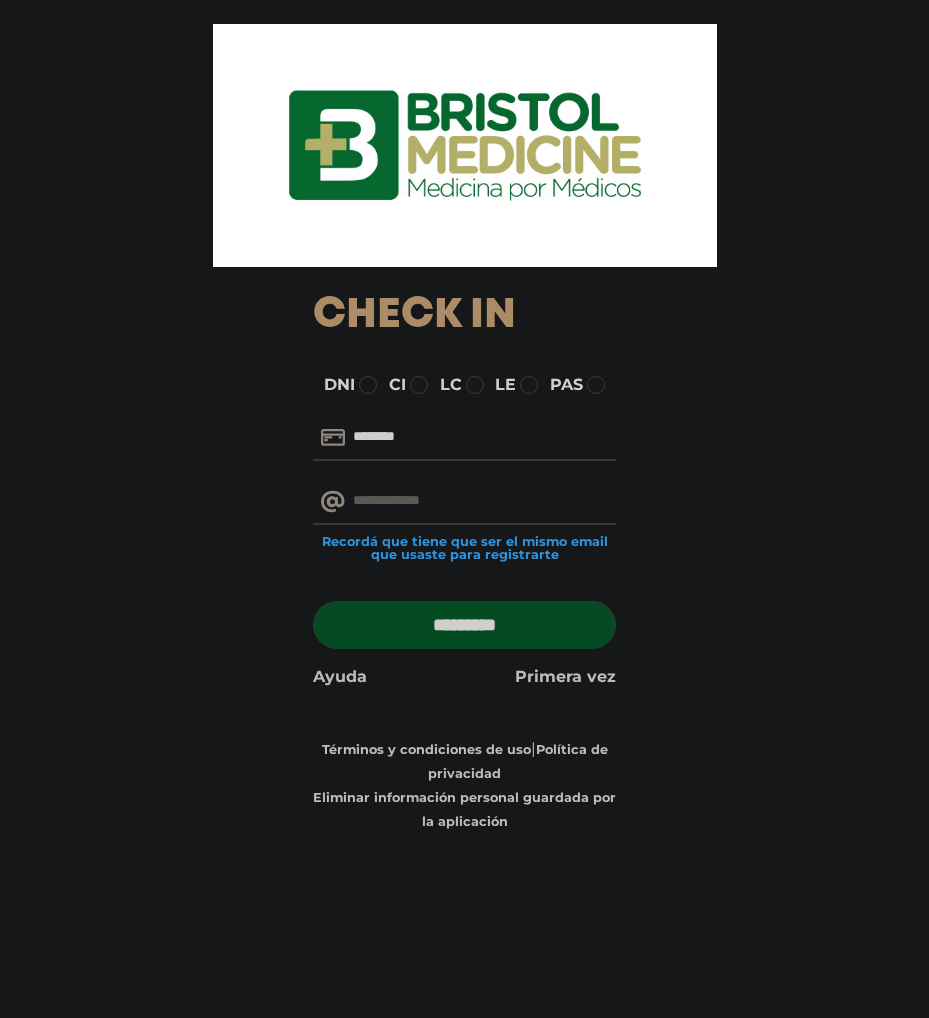 type on "********" 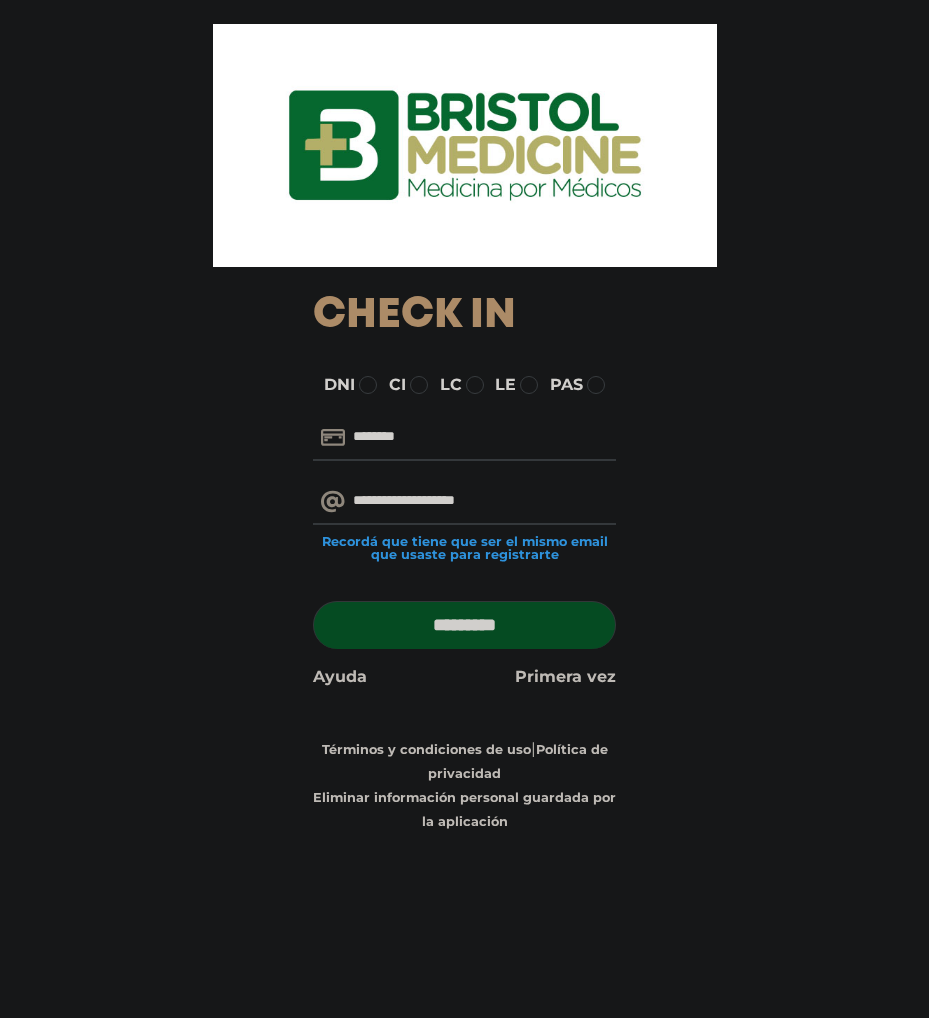 type on "**********" 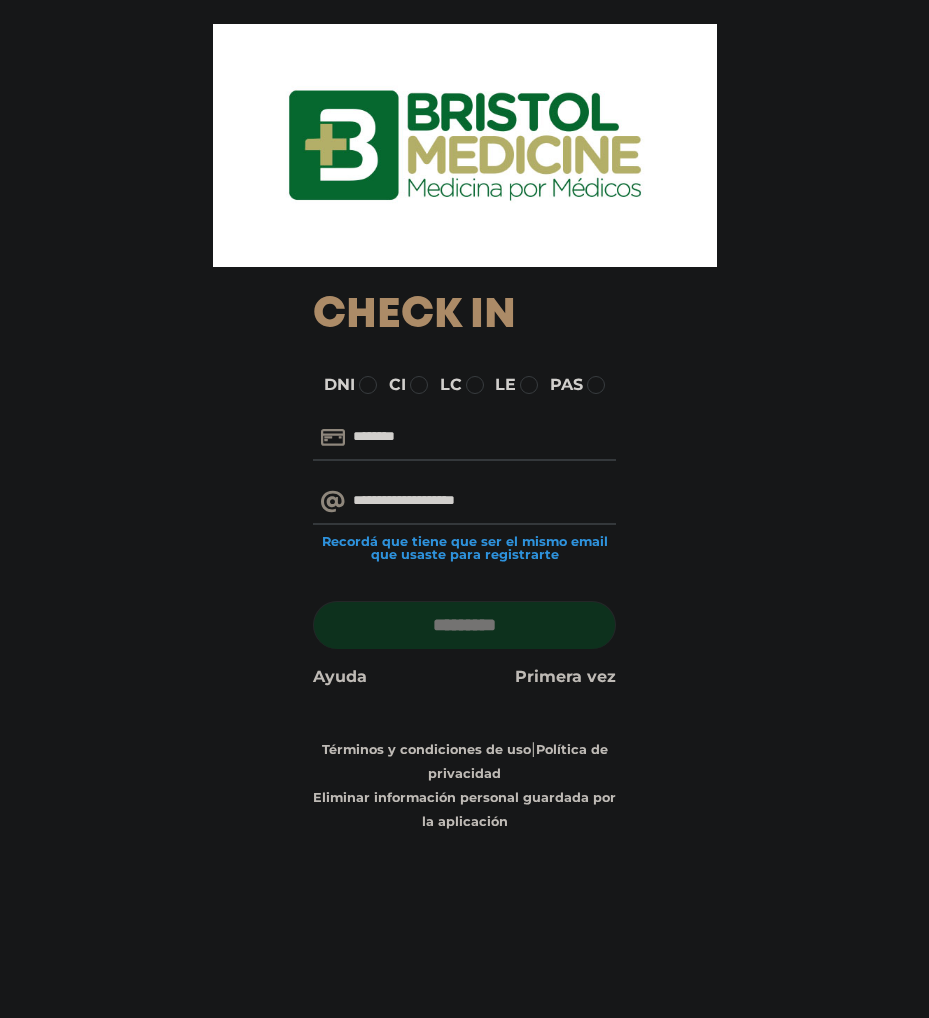click on "*********" at bounding box center (464, 625) 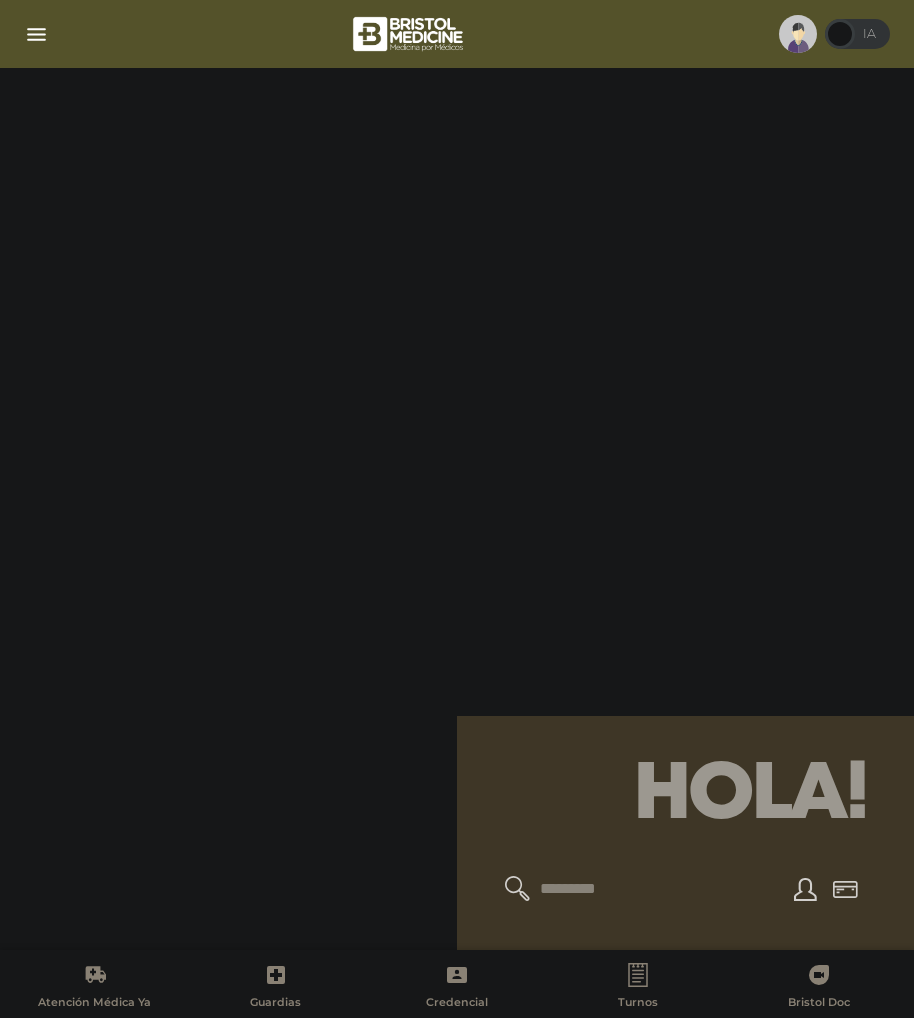 scroll, scrollTop: 0, scrollLeft: 0, axis: both 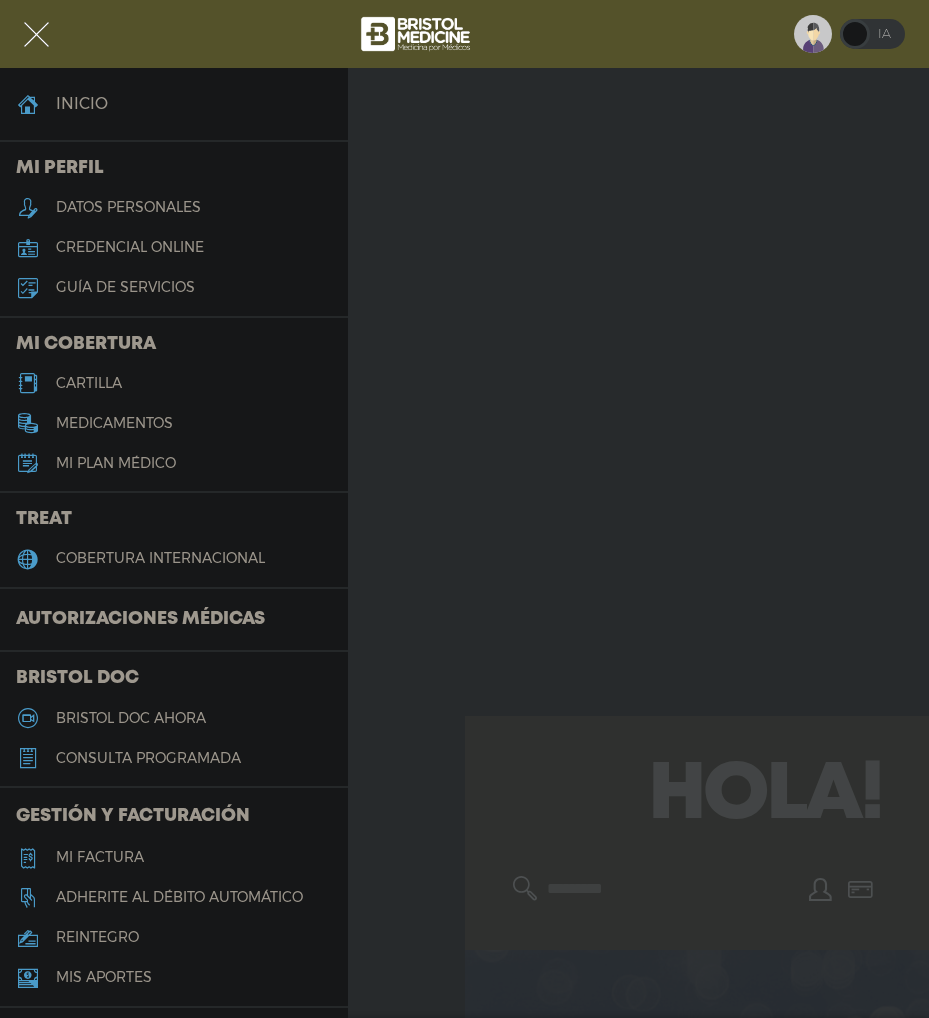 click on "Autorizaciones médicas" at bounding box center [140, 620] 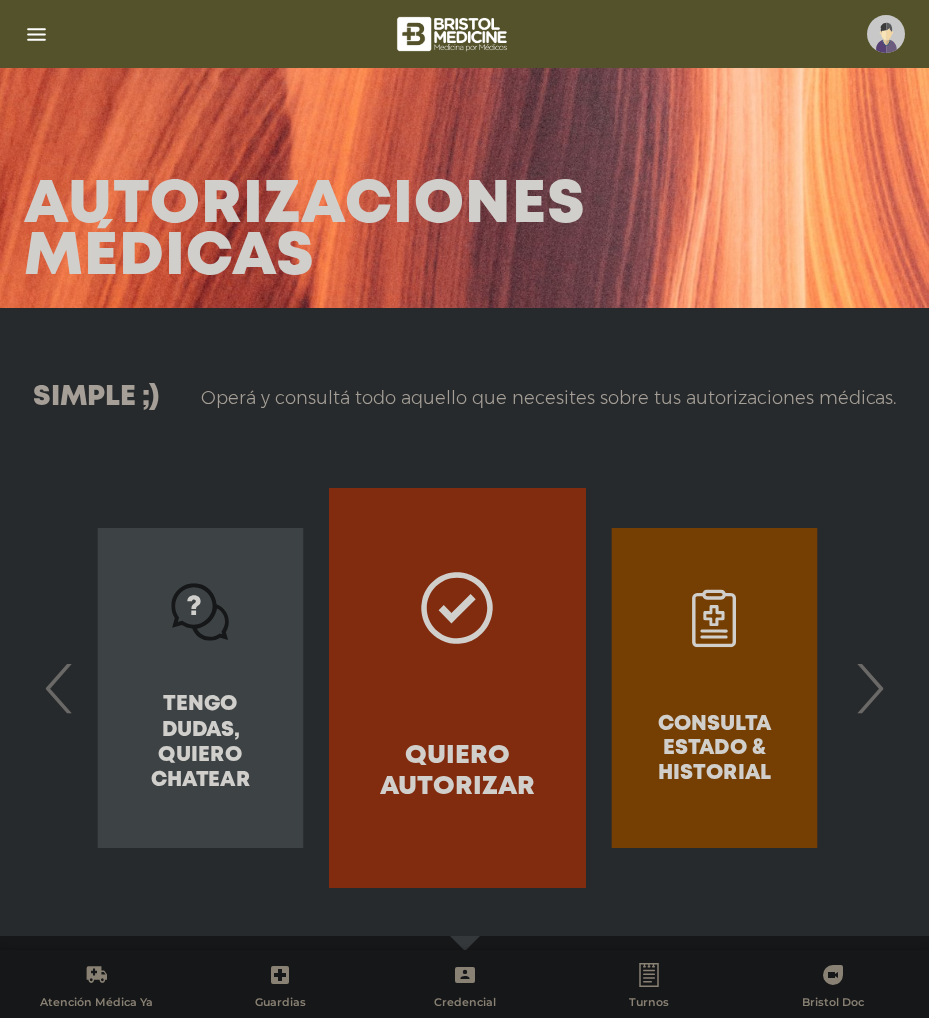 scroll, scrollTop: 0, scrollLeft: 0, axis: both 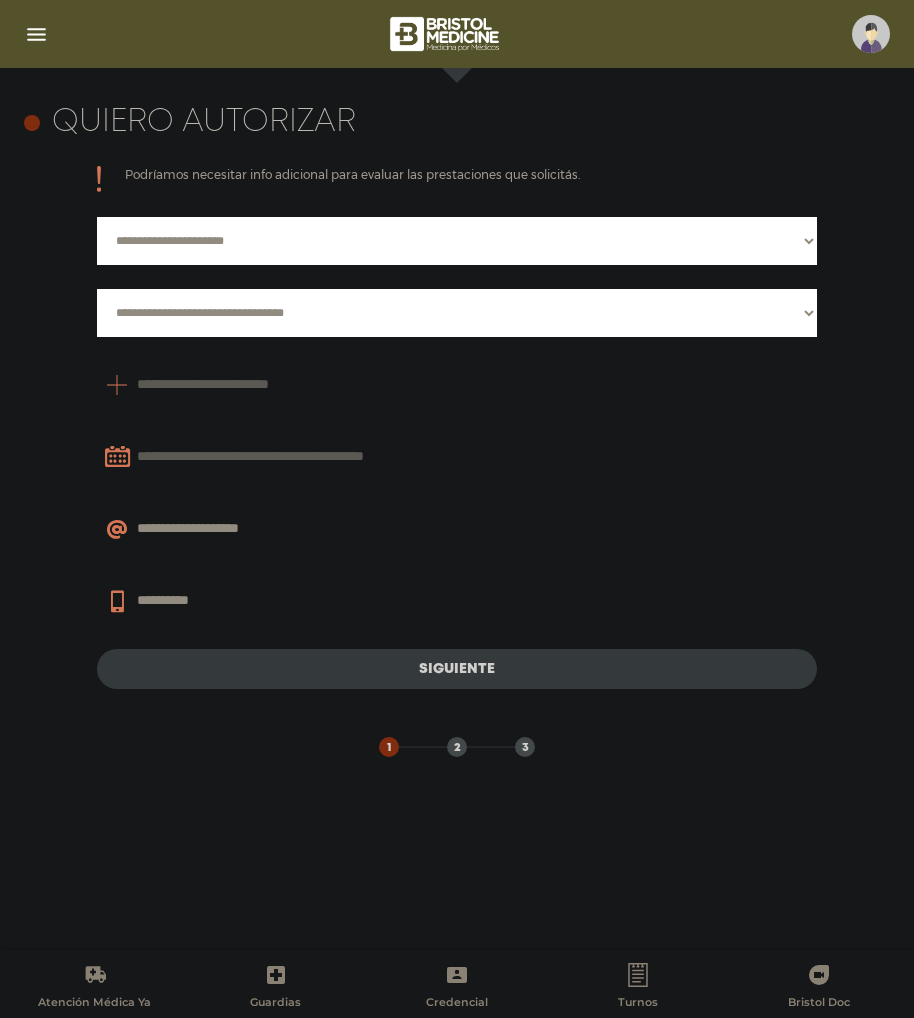 click on "**********" at bounding box center (457, 241) 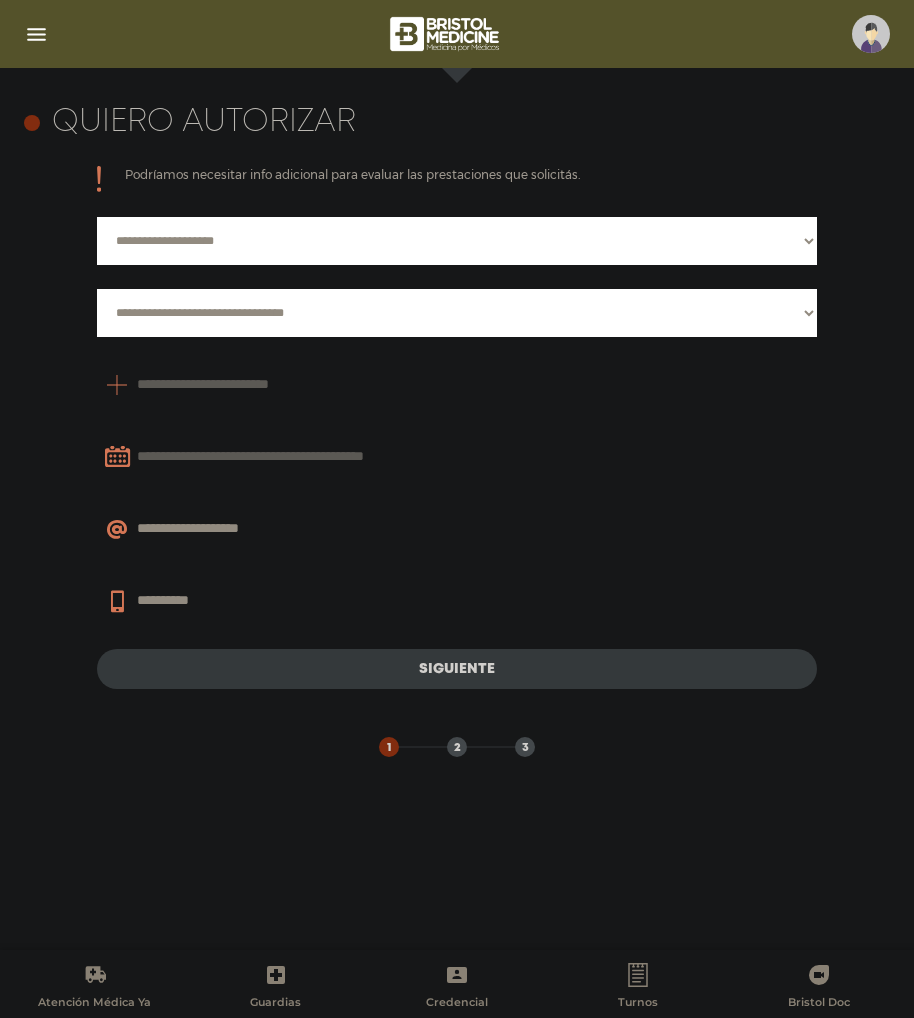 click on "**********" at bounding box center (457, 313) 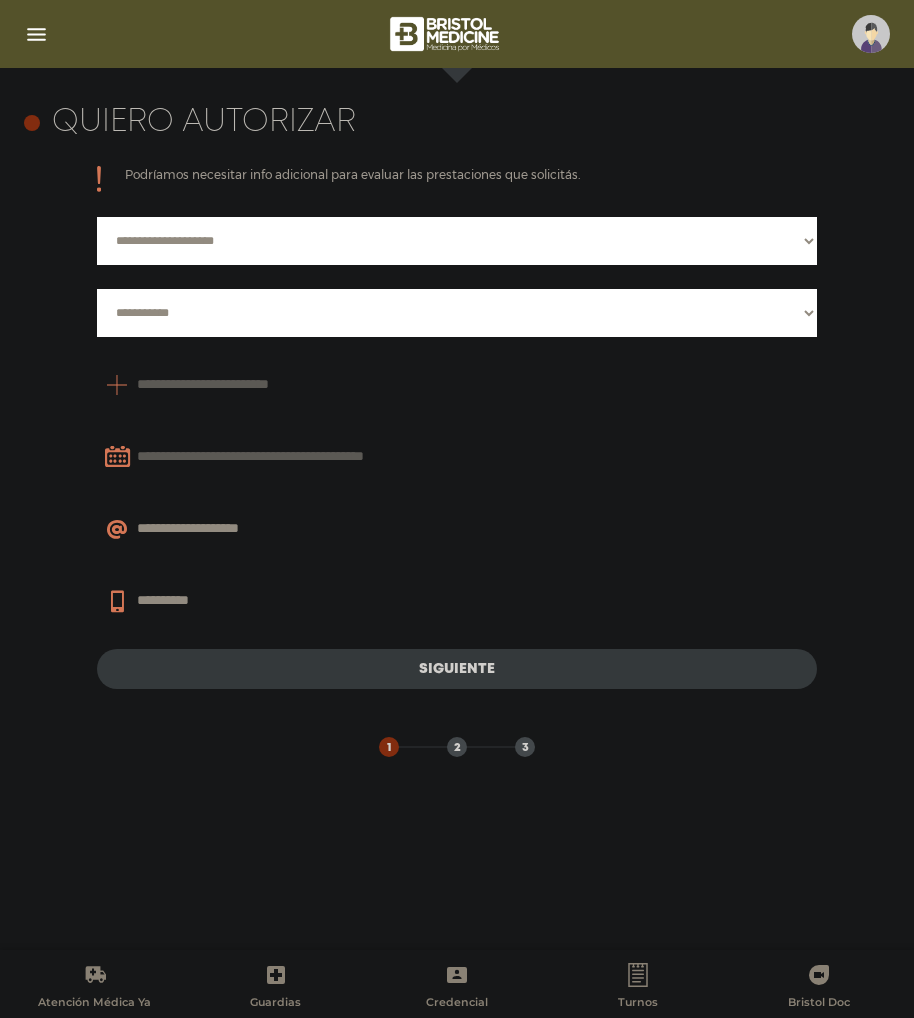 click on "**********" at bounding box center [457, 313] 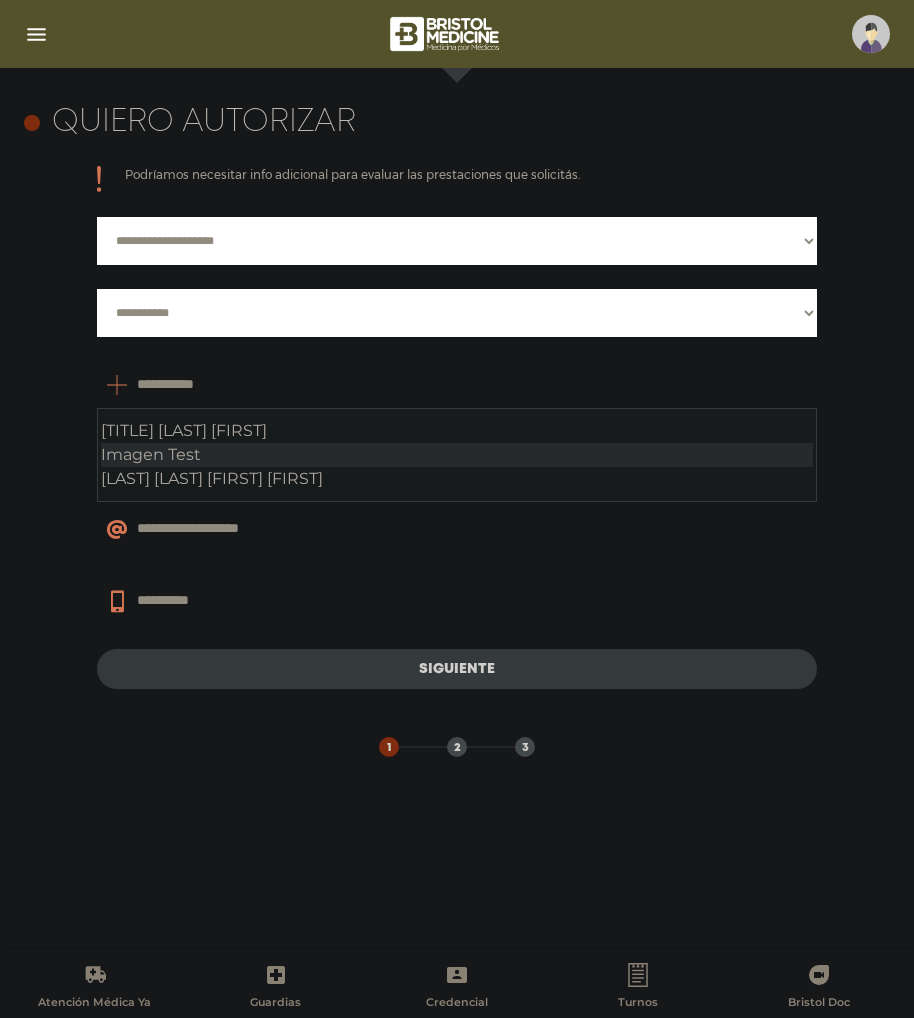 click on "Imagen Test" at bounding box center [457, 455] 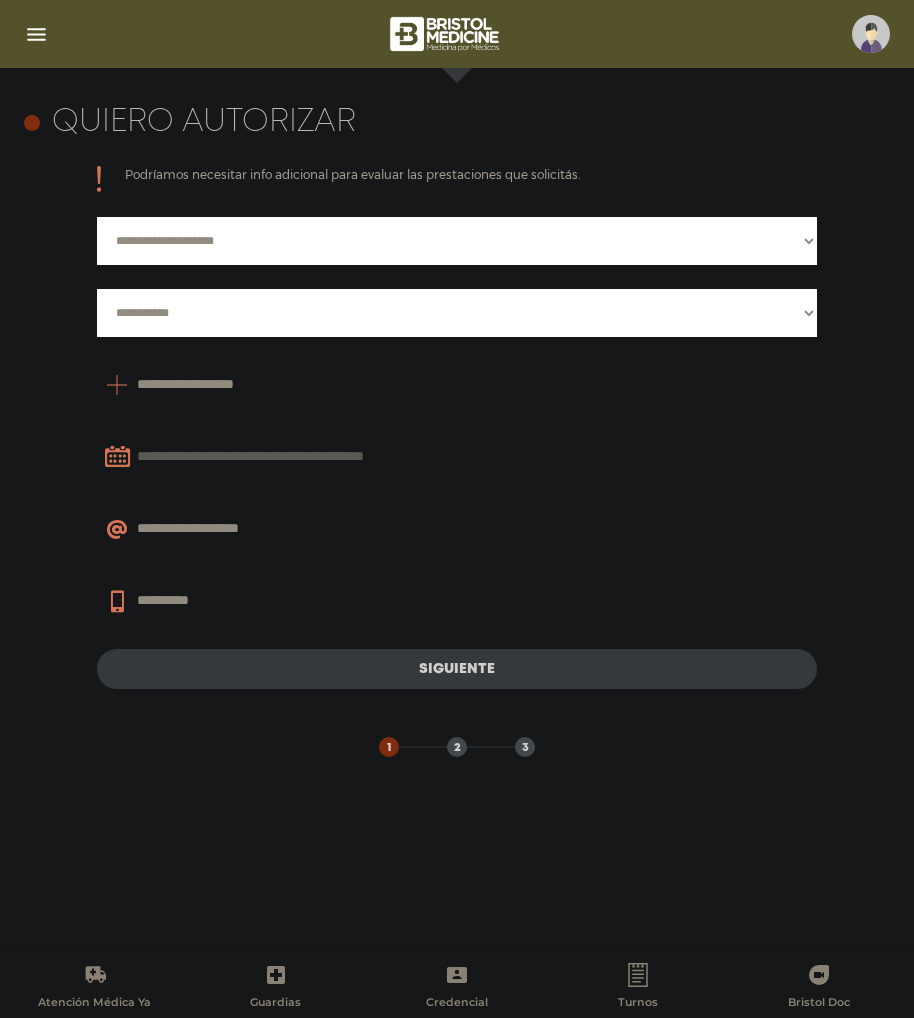 type on "**********" 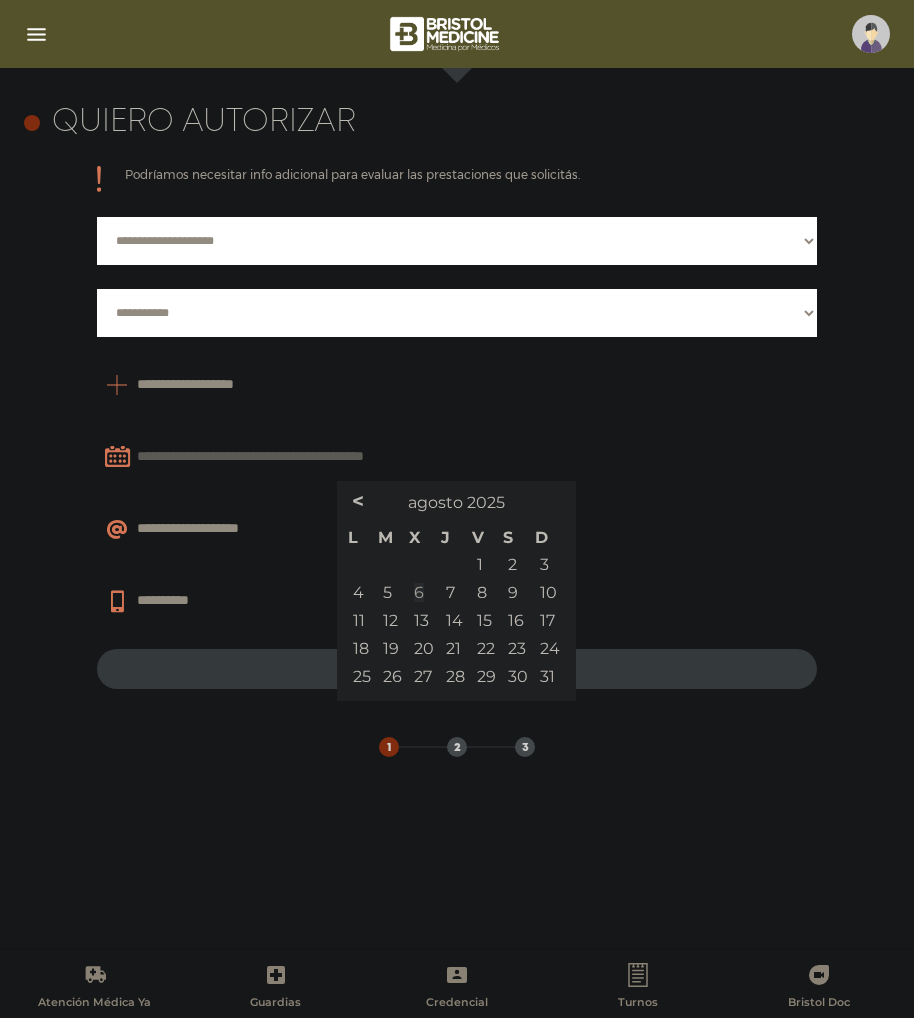 click on "6" at bounding box center [419, 592] 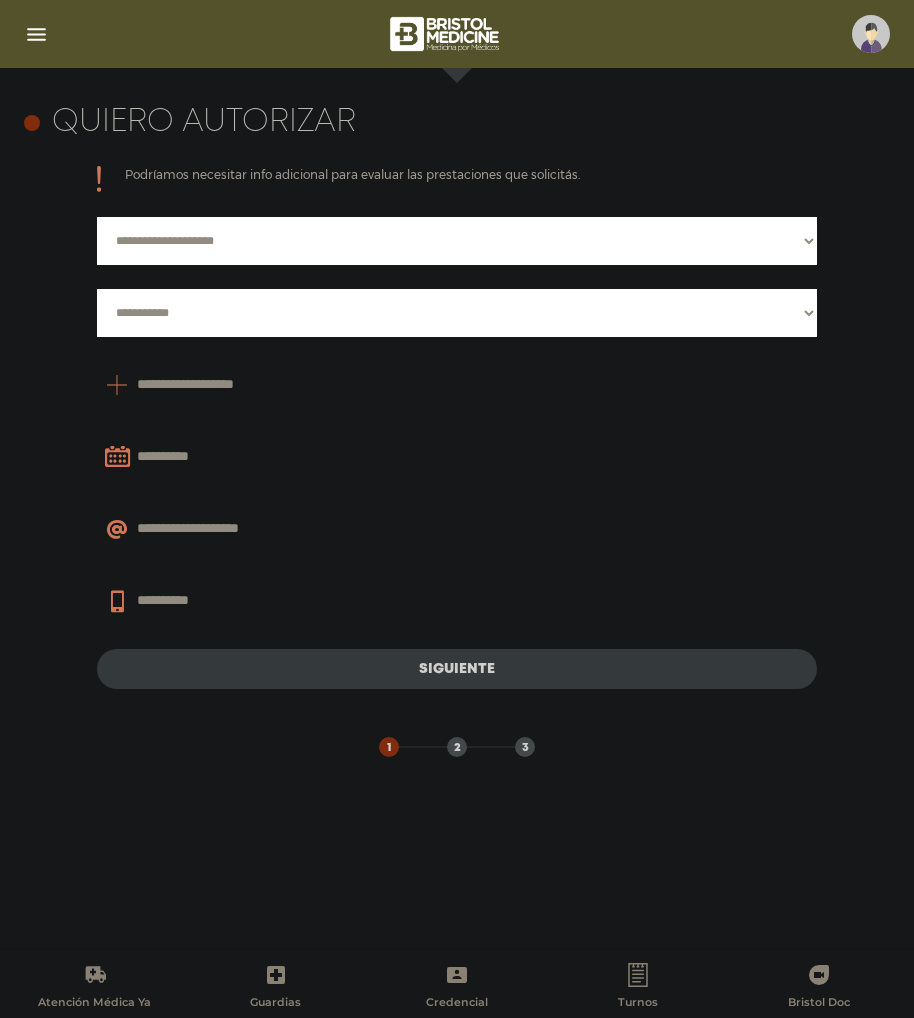 click on "Siguiente" at bounding box center (457, 669) 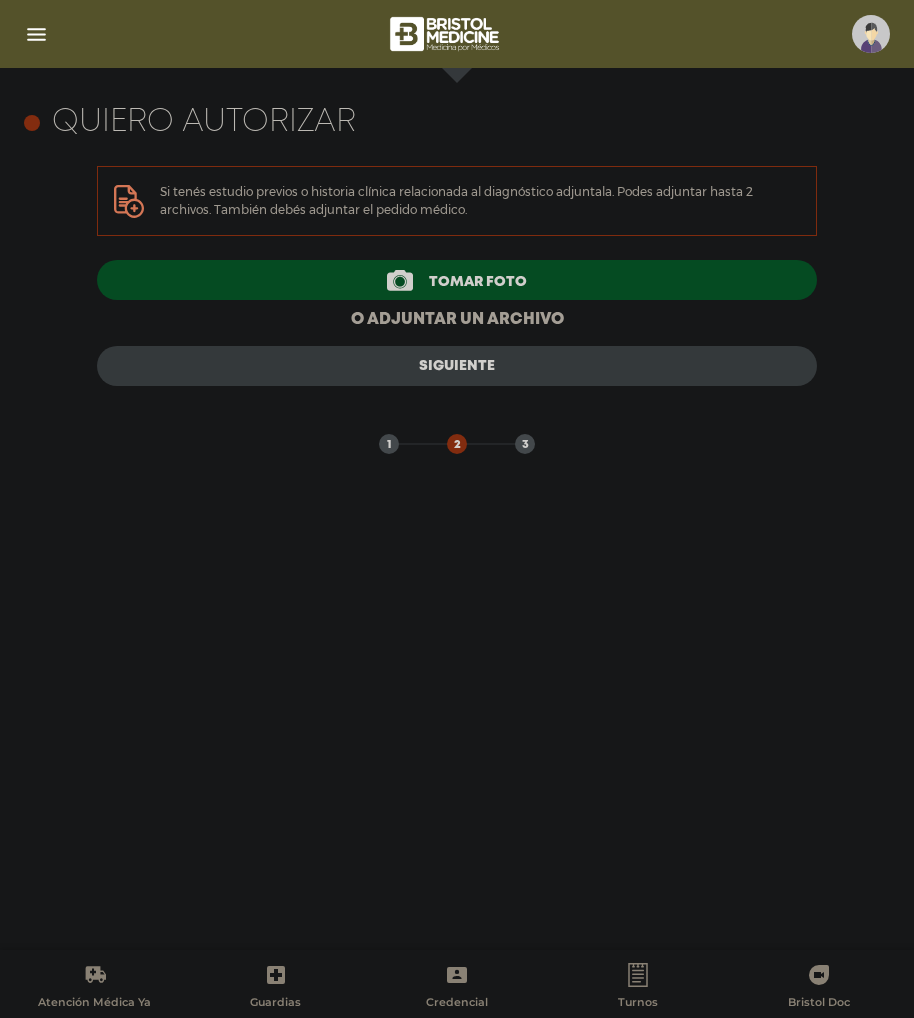 click on "o adjuntar un archivo" at bounding box center [457, 320] 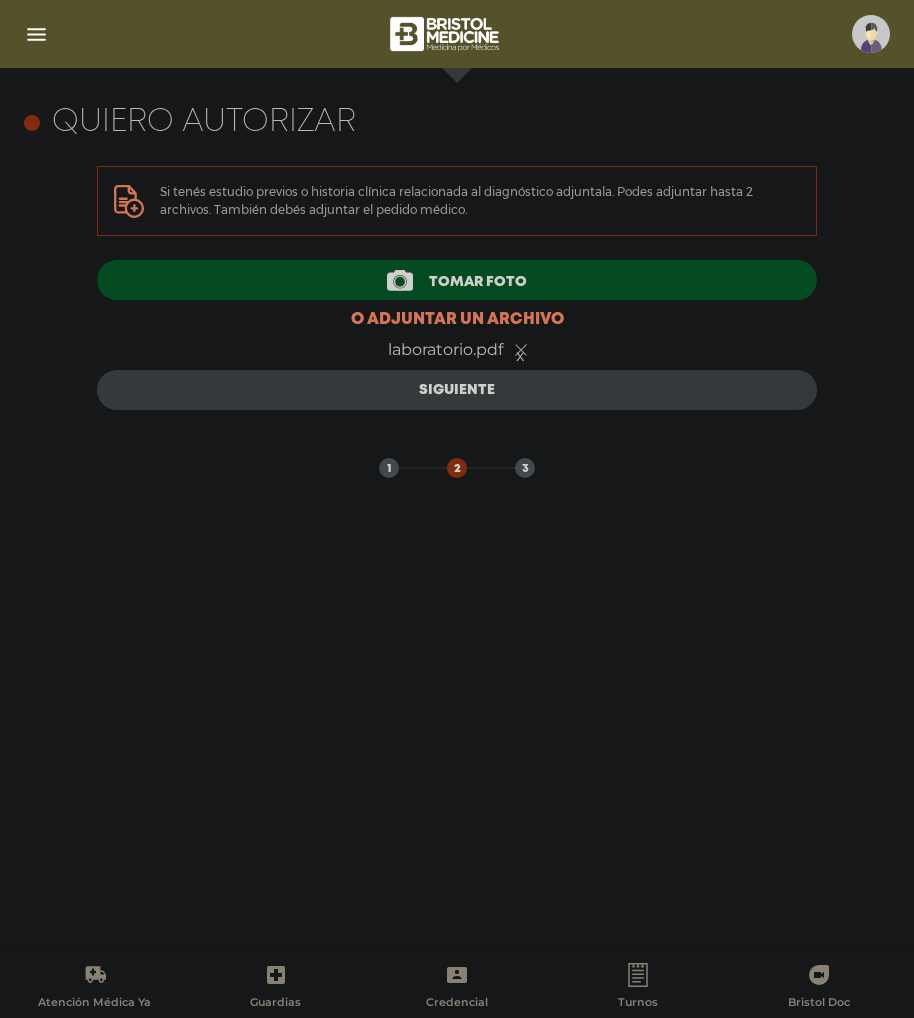 click on "Siguiente" at bounding box center [457, 390] 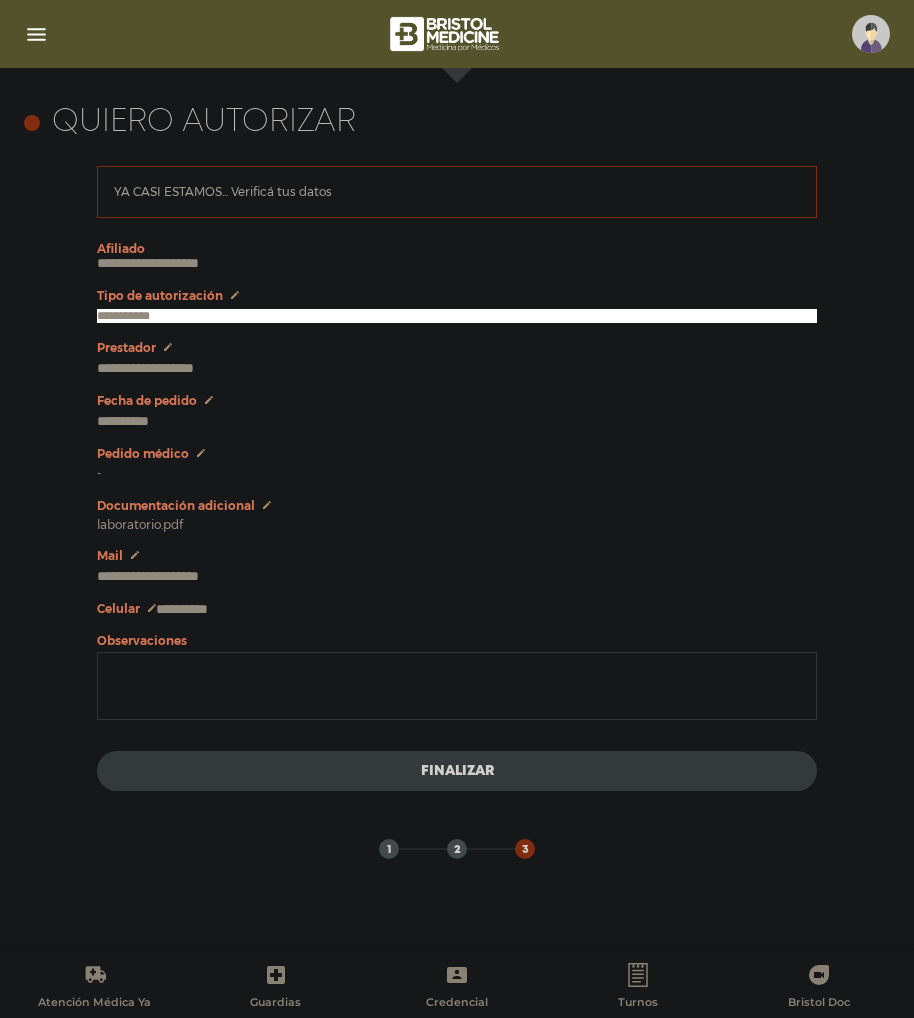 click on "Finalizar" at bounding box center (457, 771) 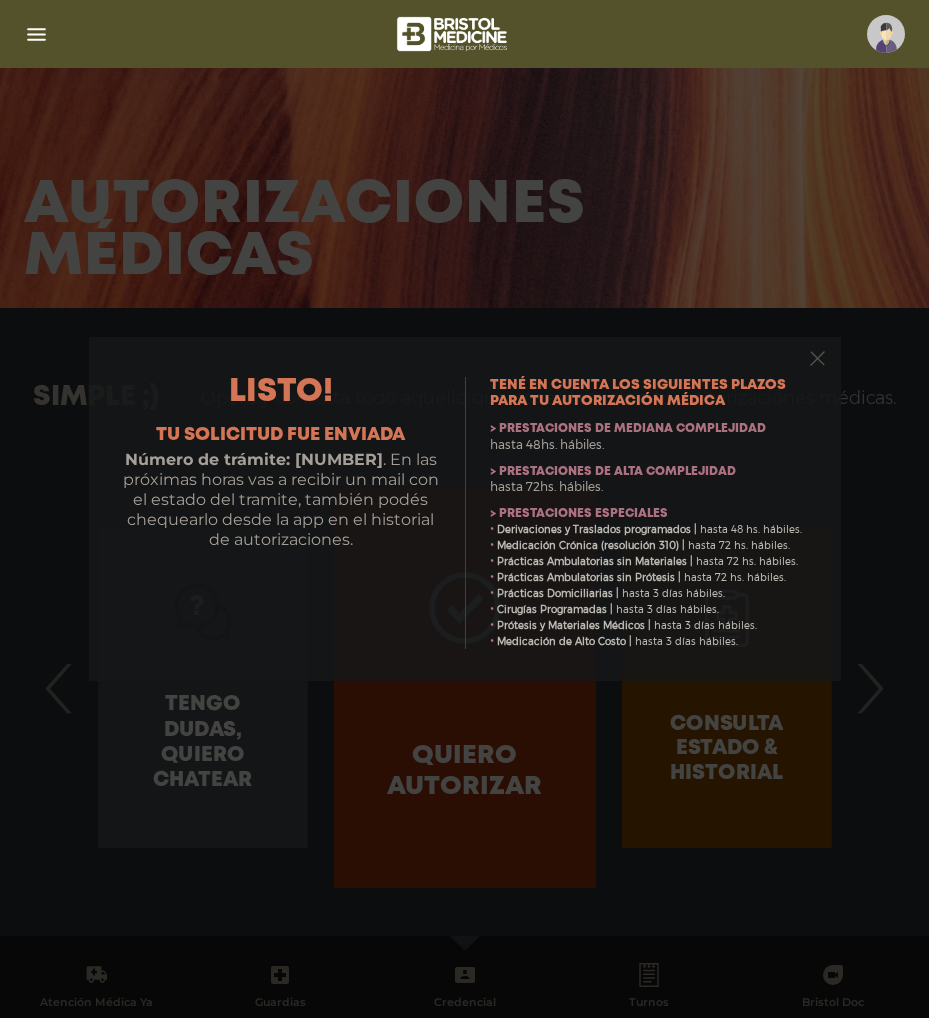 scroll, scrollTop: 0, scrollLeft: 0, axis: both 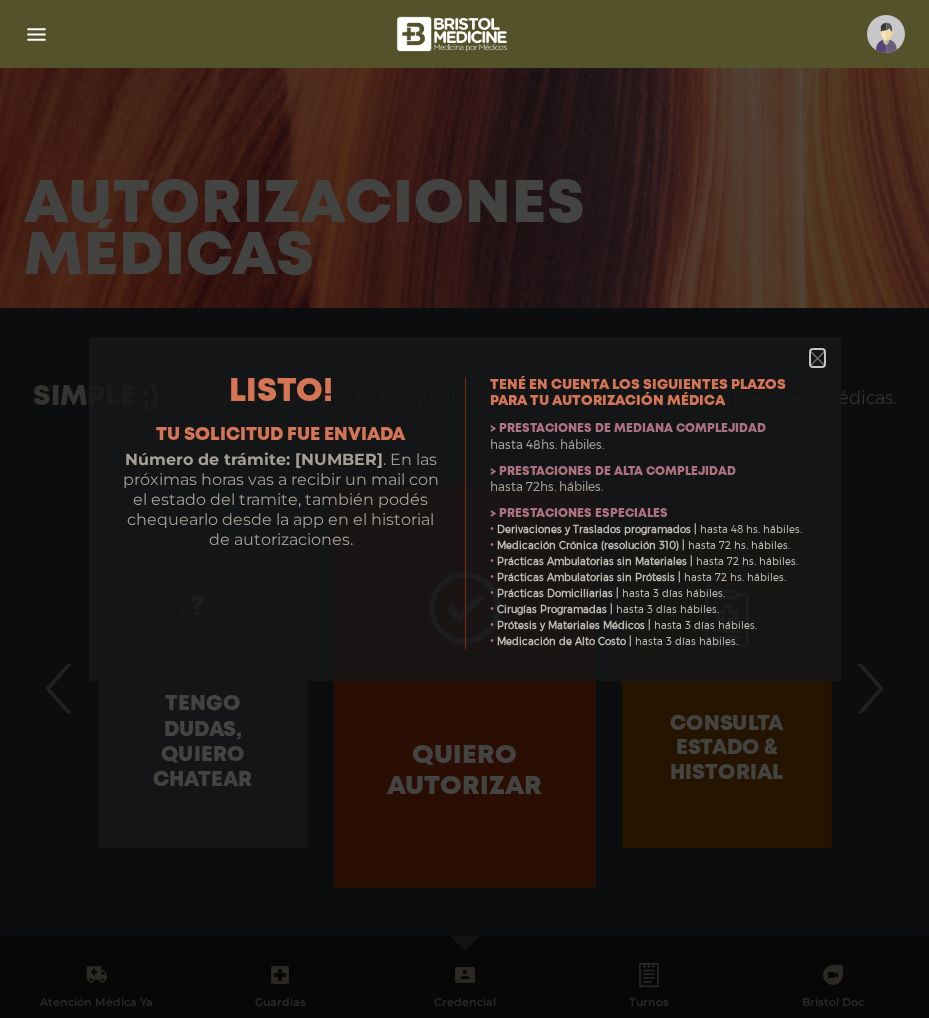 click 